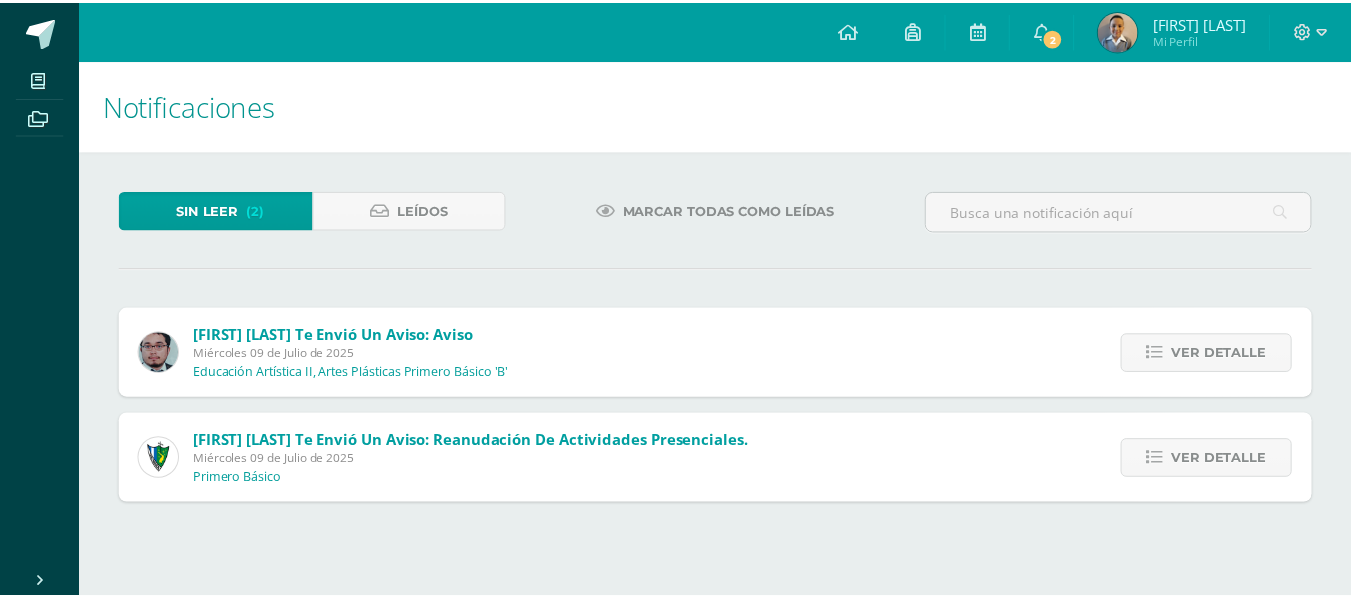 scroll, scrollTop: 0, scrollLeft: 0, axis: both 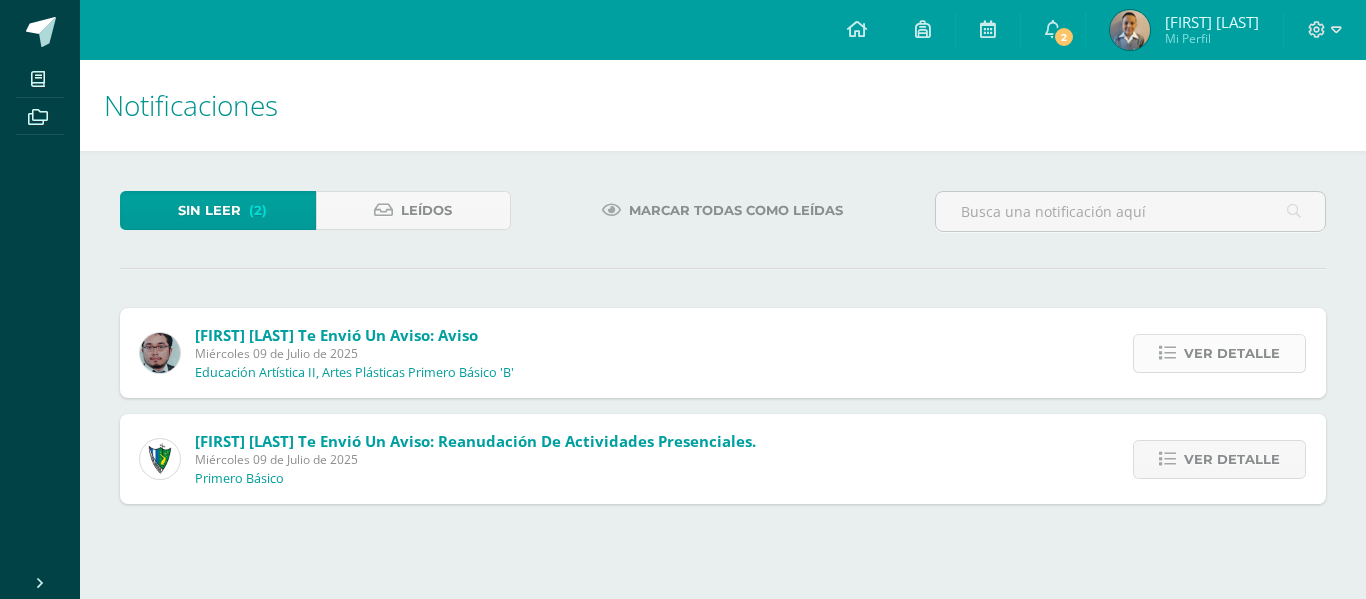 click on "Ver detalle" at bounding box center [1232, 353] 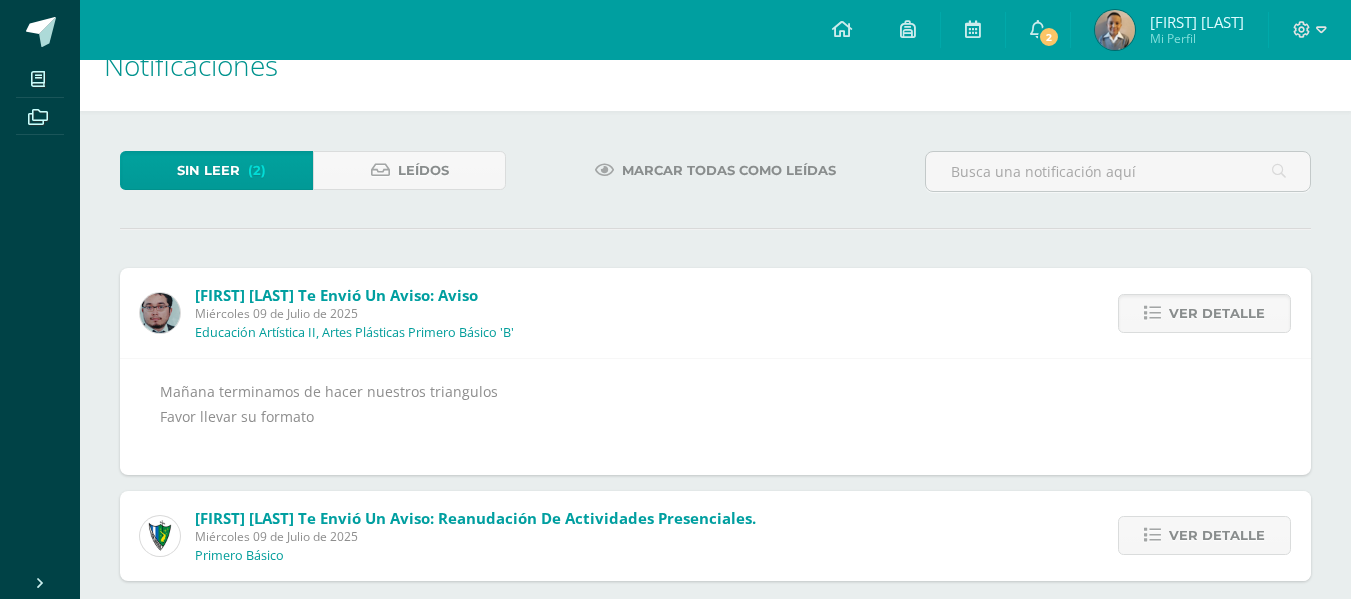 scroll, scrollTop: 62, scrollLeft: 0, axis: vertical 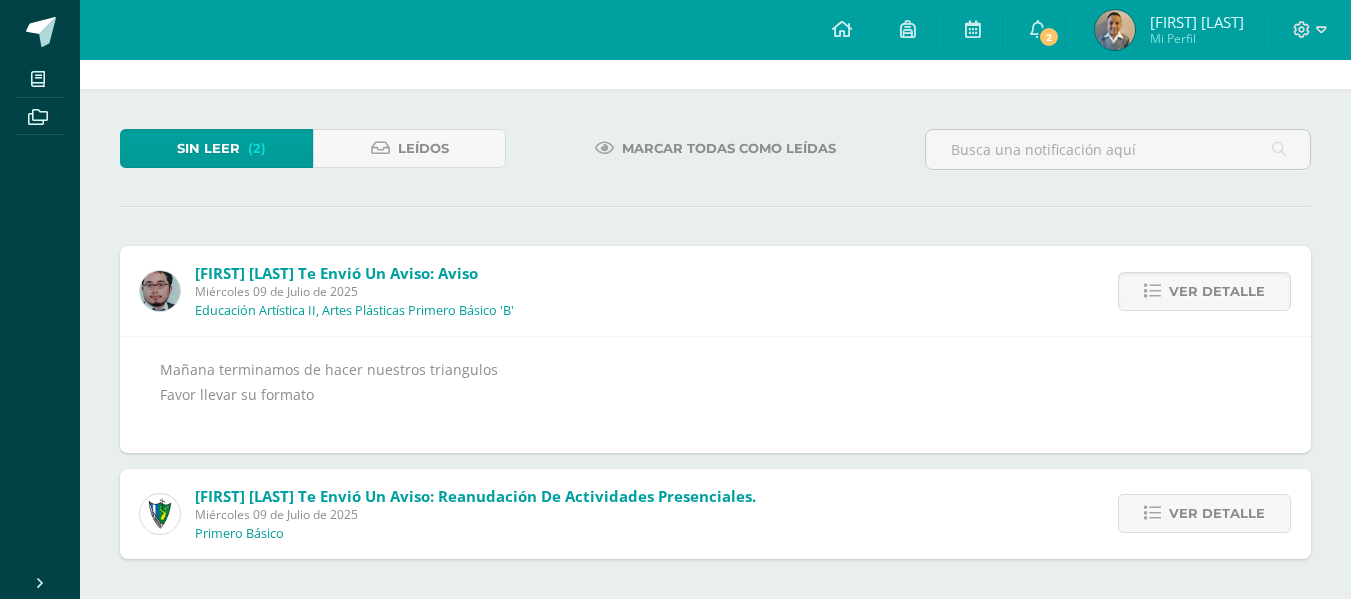 click on "Ver detalle" at bounding box center [1199, 291] 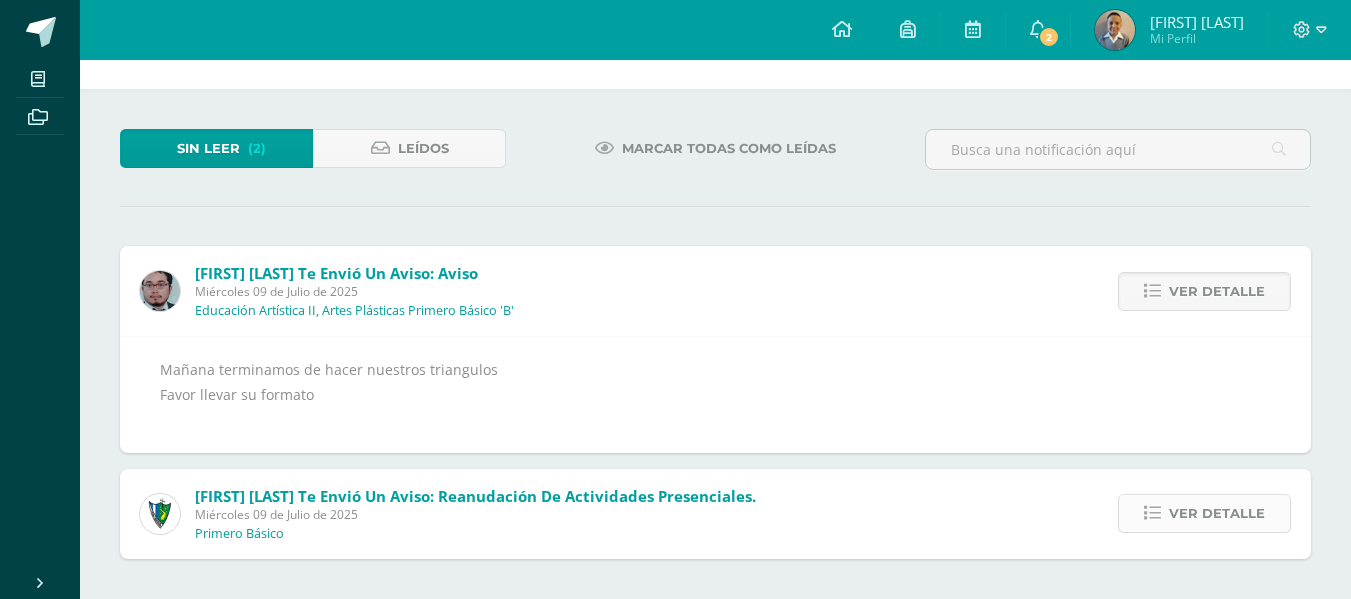click on "Ver detalle" at bounding box center [1217, 291] 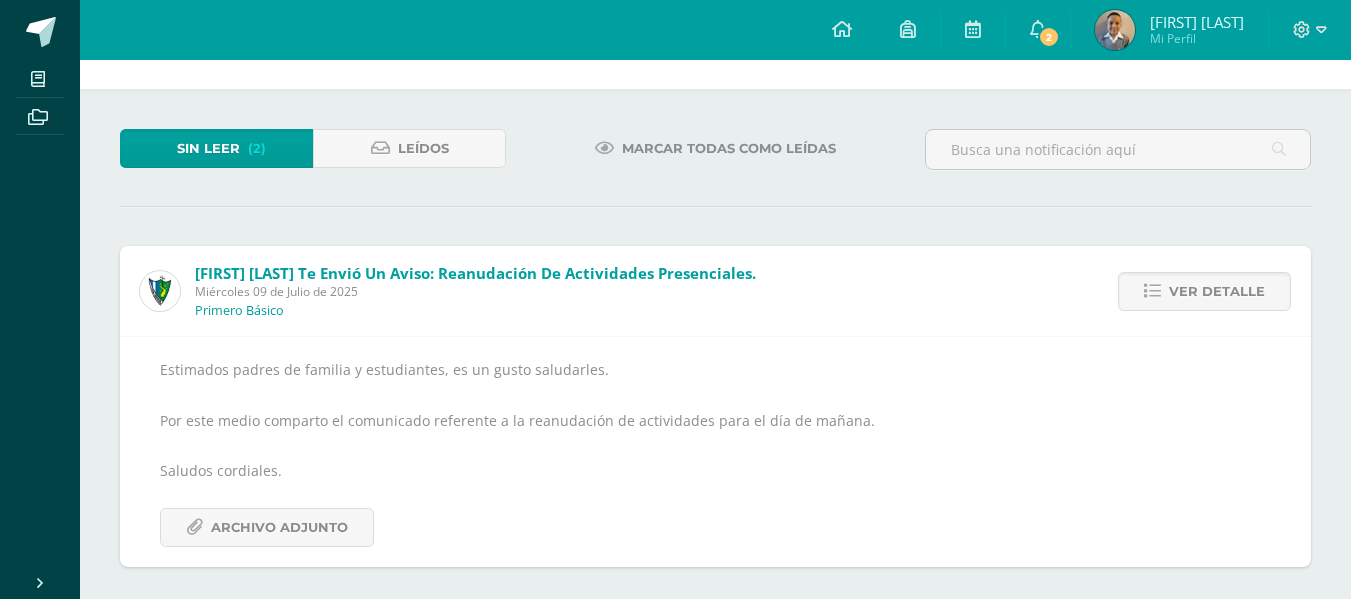 scroll, scrollTop: 70, scrollLeft: 0, axis: vertical 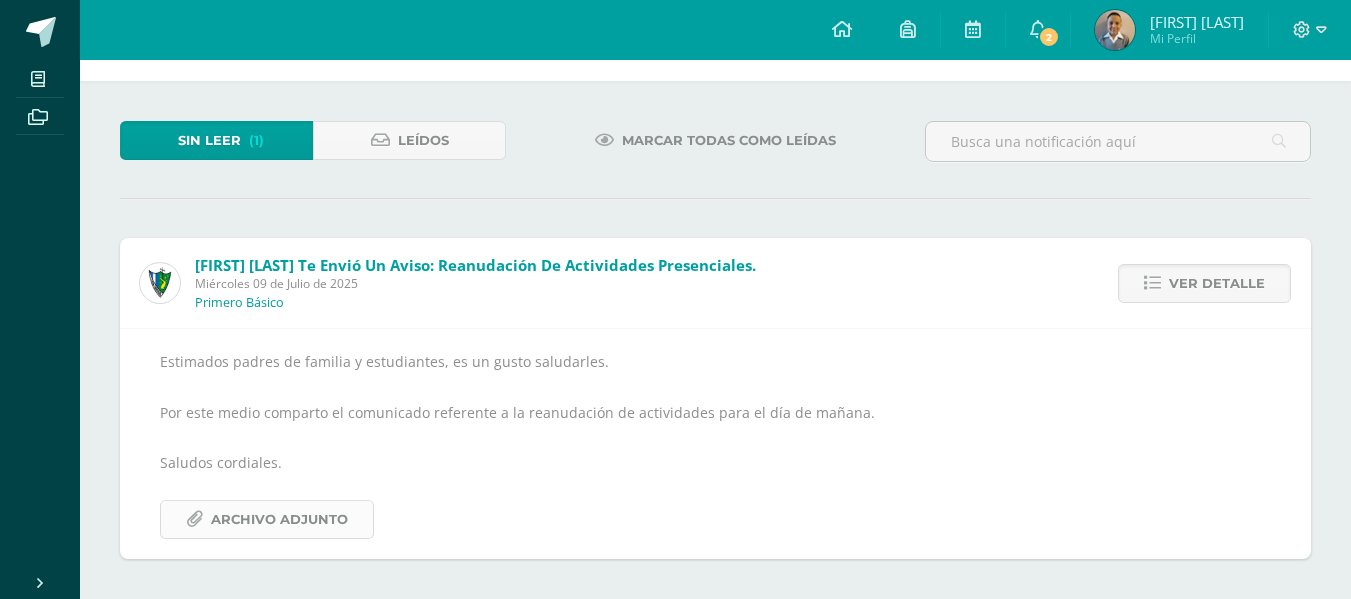 click on "Archivo Adjunto" at bounding box center [279, 519] 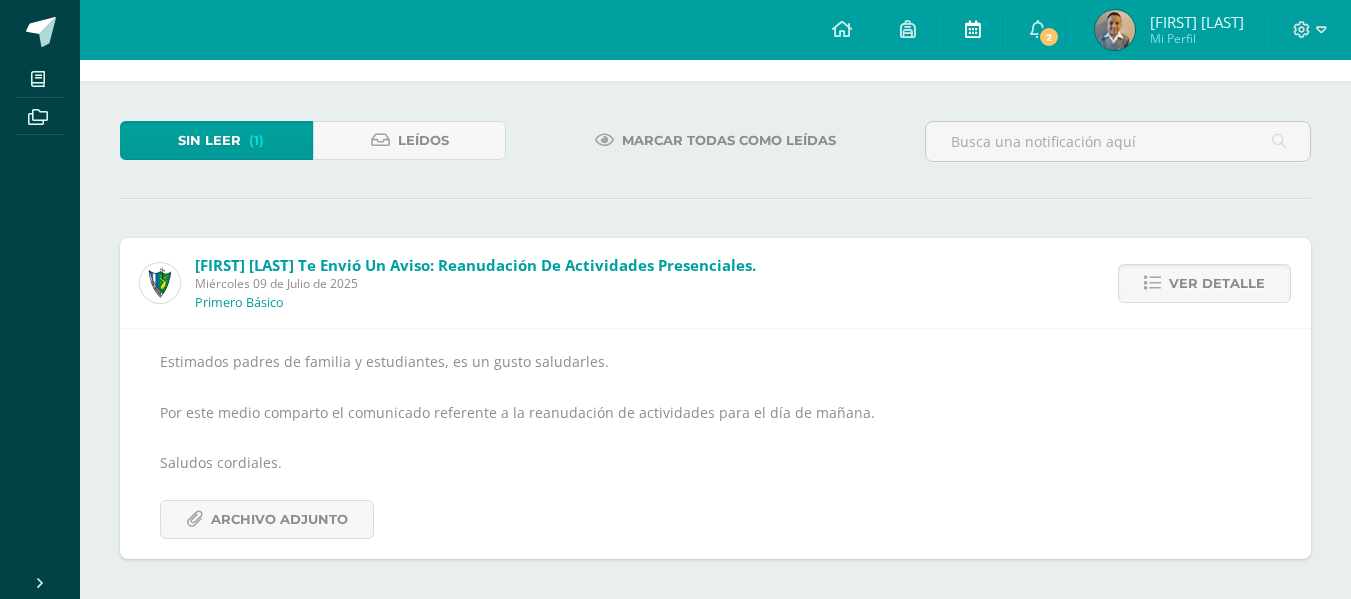 click at bounding box center (973, 30) 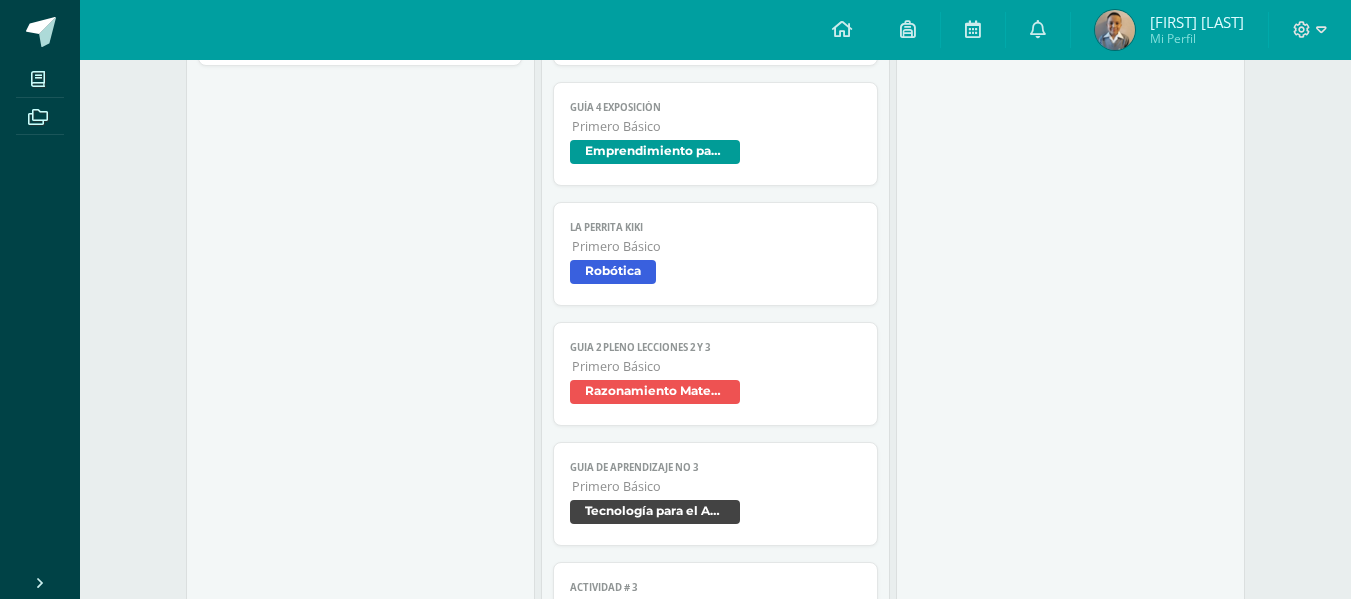 scroll, scrollTop: 1500, scrollLeft: 0, axis: vertical 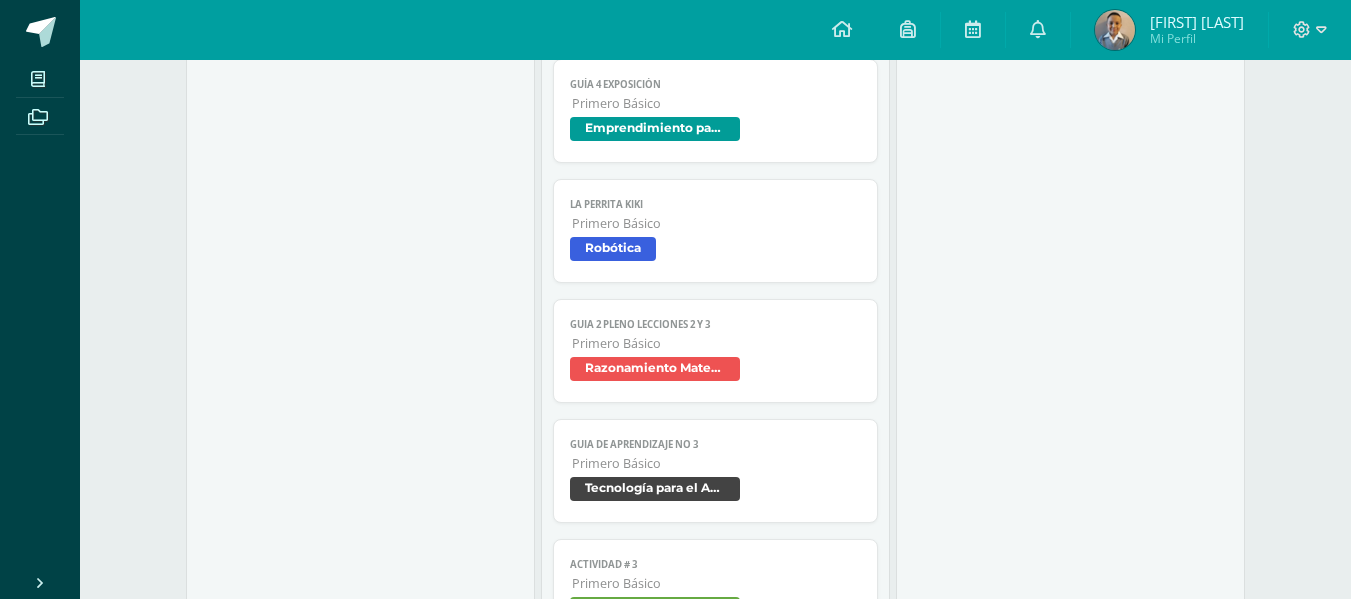 click on "Robótica" at bounding box center (715, 251) 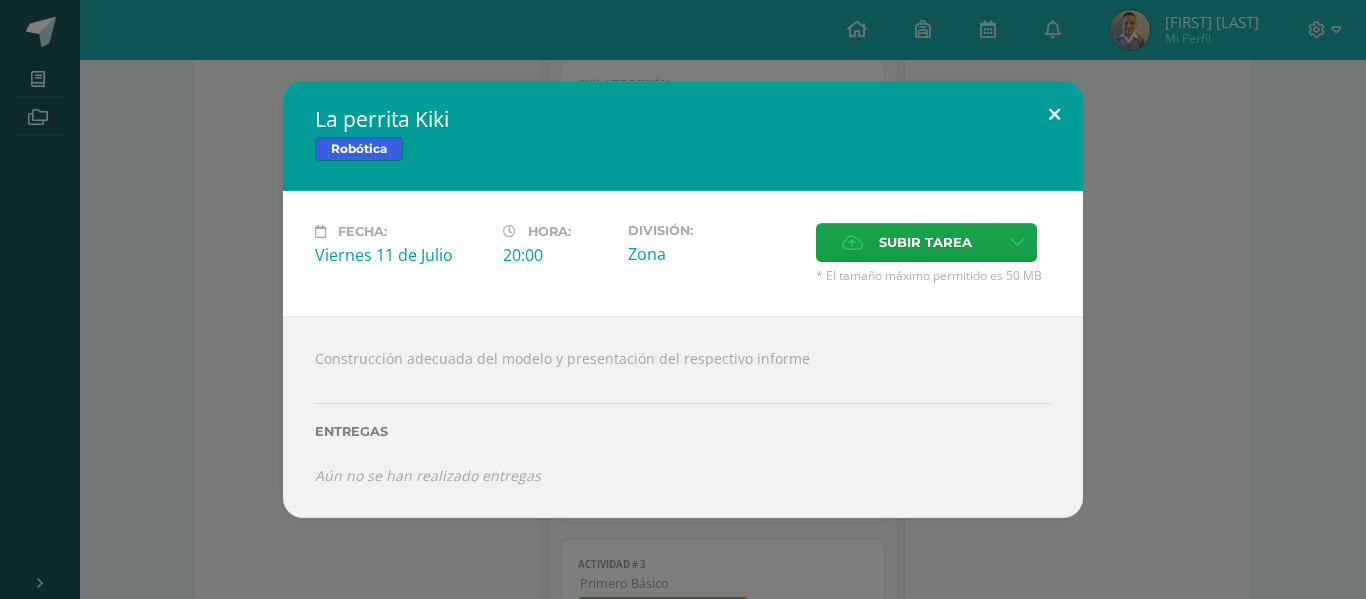 click at bounding box center [1054, 115] 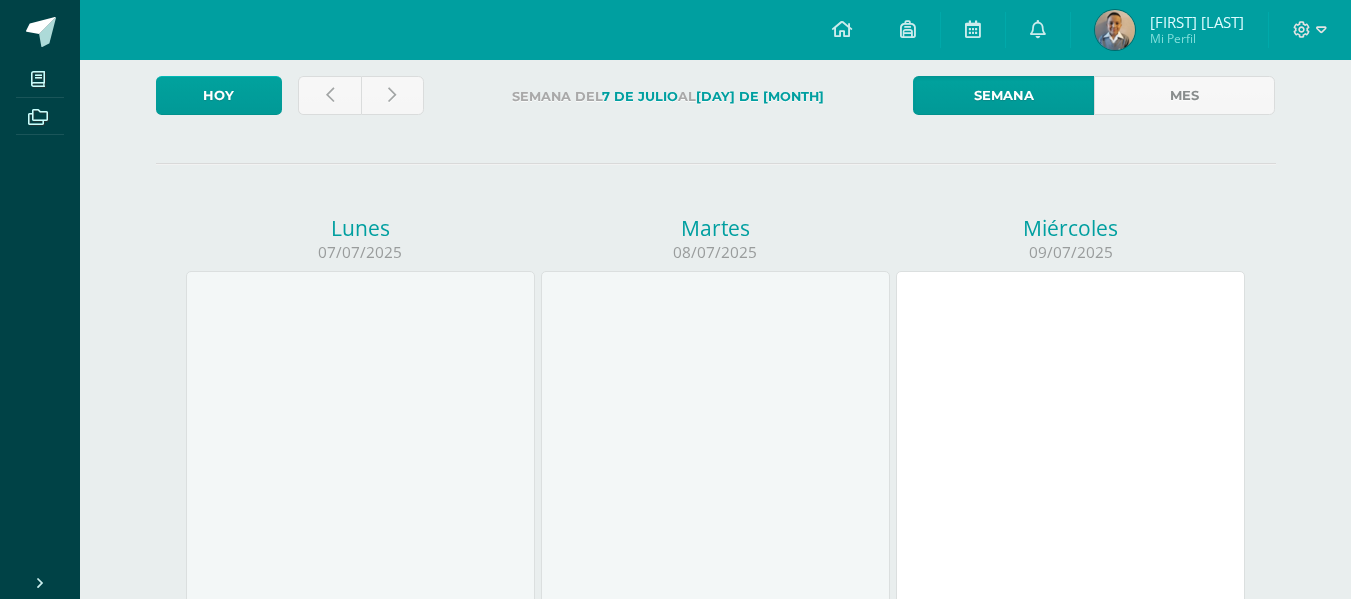 scroll, scrollTop: 0, scrollLeft: 0, axis: both 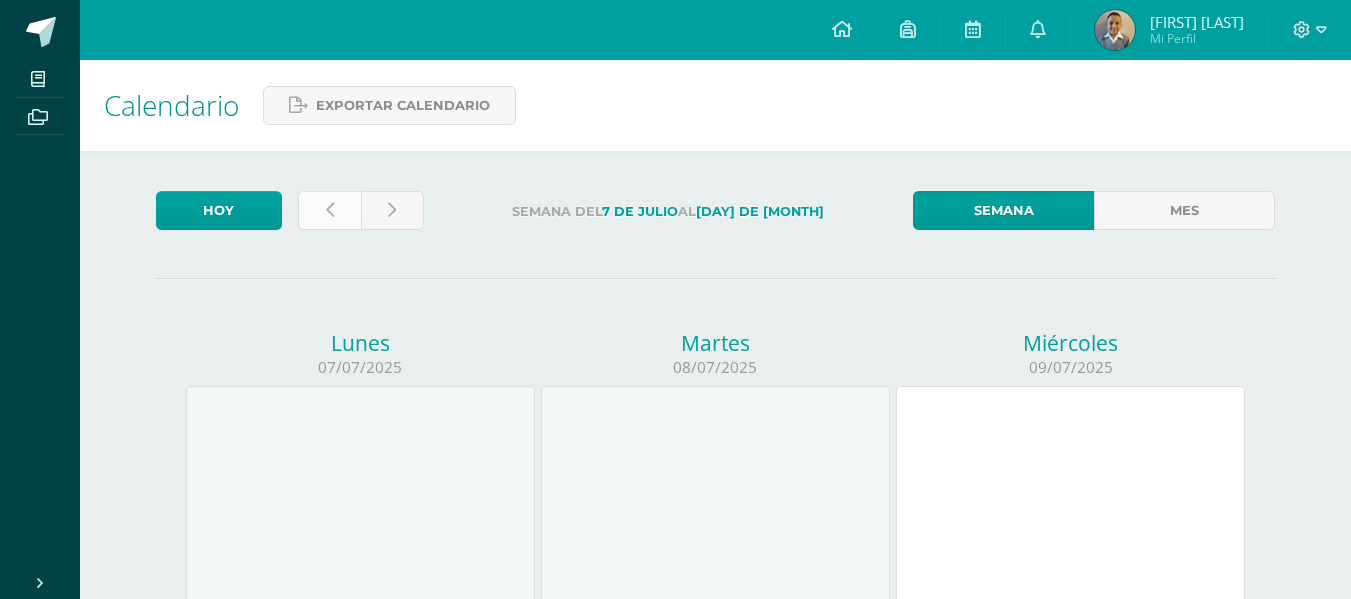 click at bounding box center (329, 210) 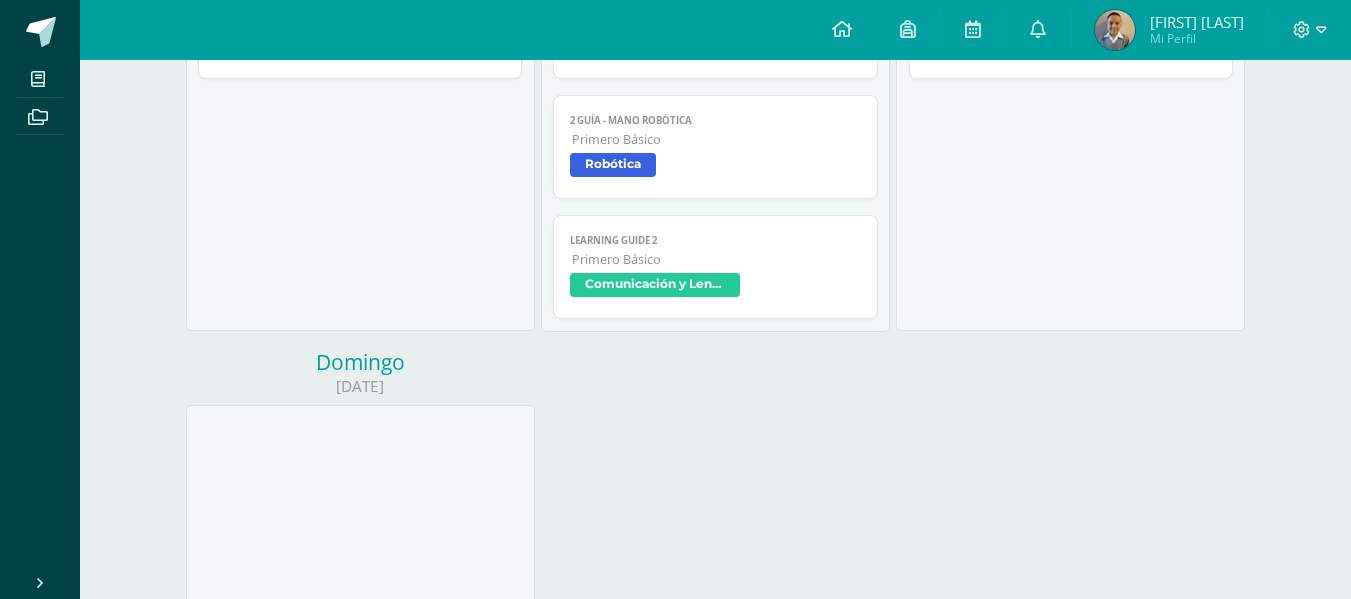 scroll, scrollTop: 900, scrollLeft: 0, axis: vertical 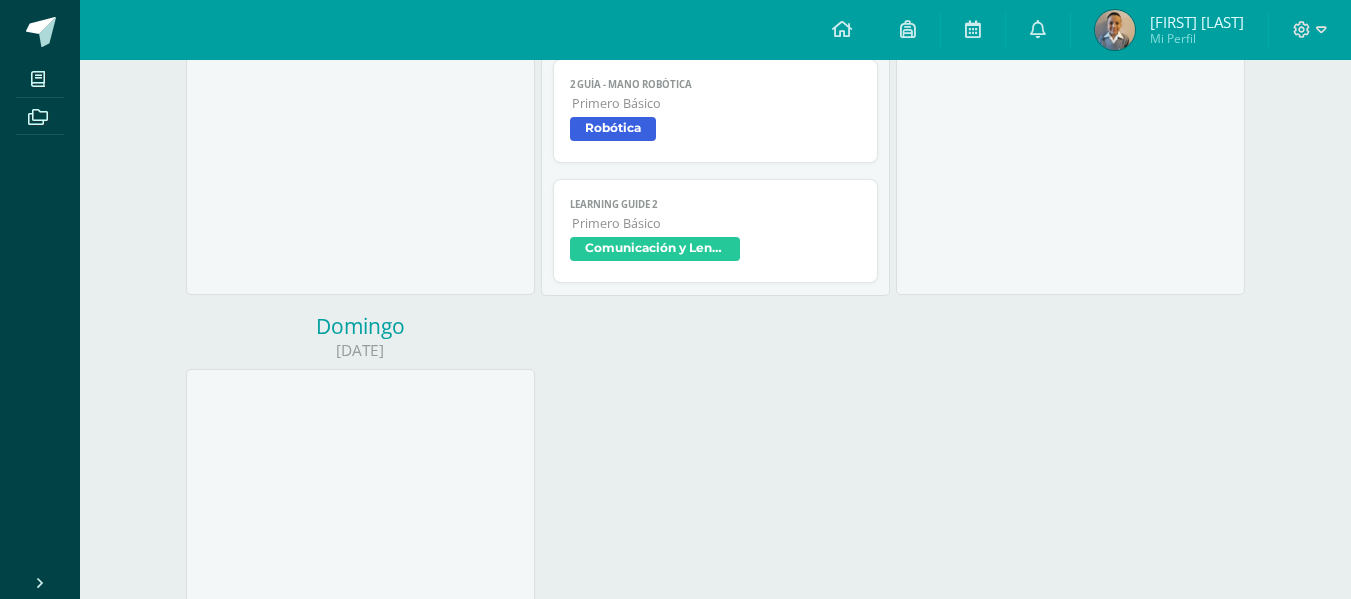 click on "Primero Básico" at bounding box center [716, 103] 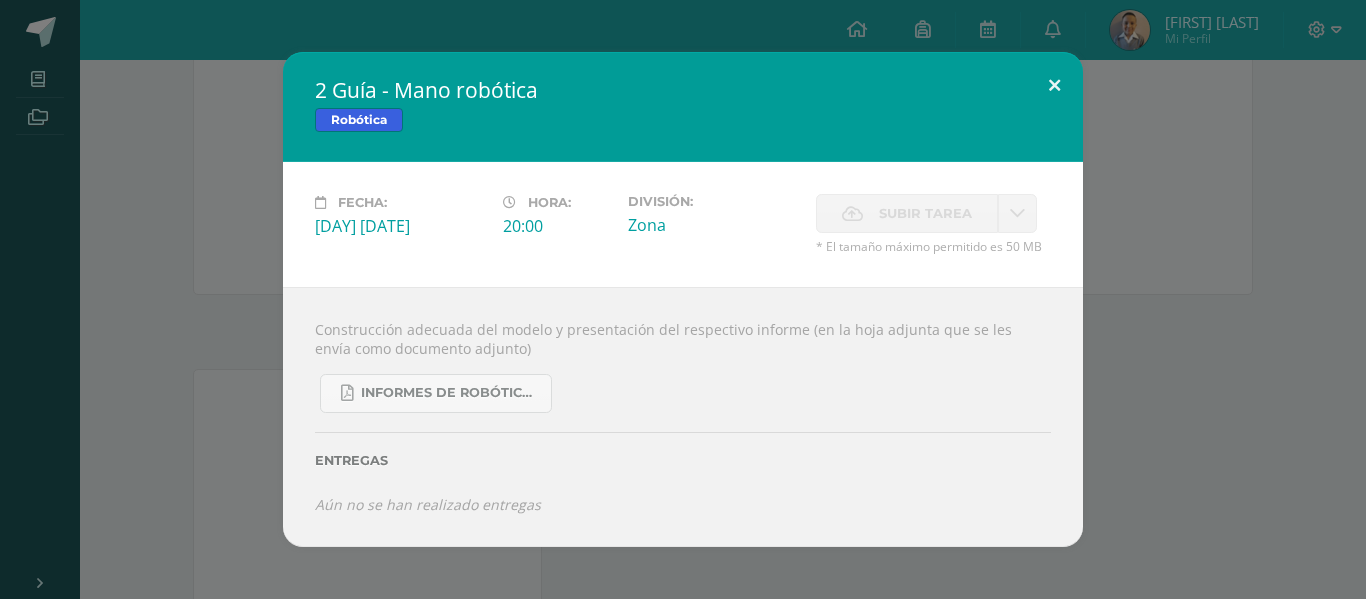 click at bounding box center [1054, 86] 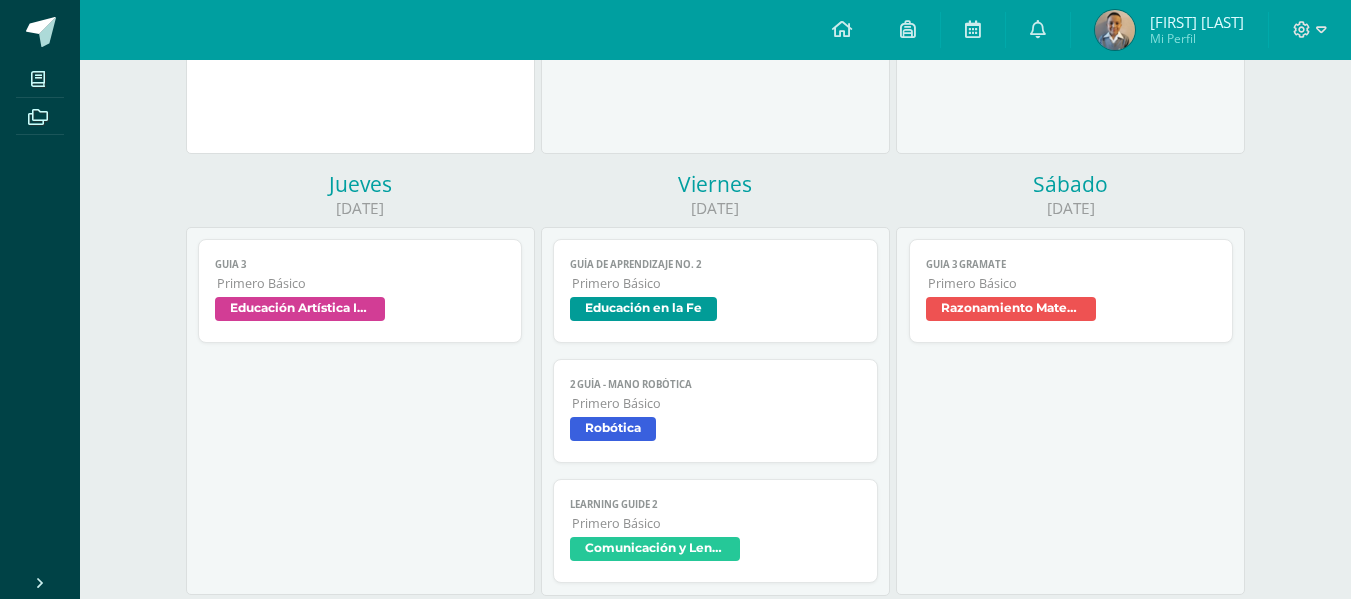 scroll, scrollTop: 0, scrollLeft: 0, axis: both 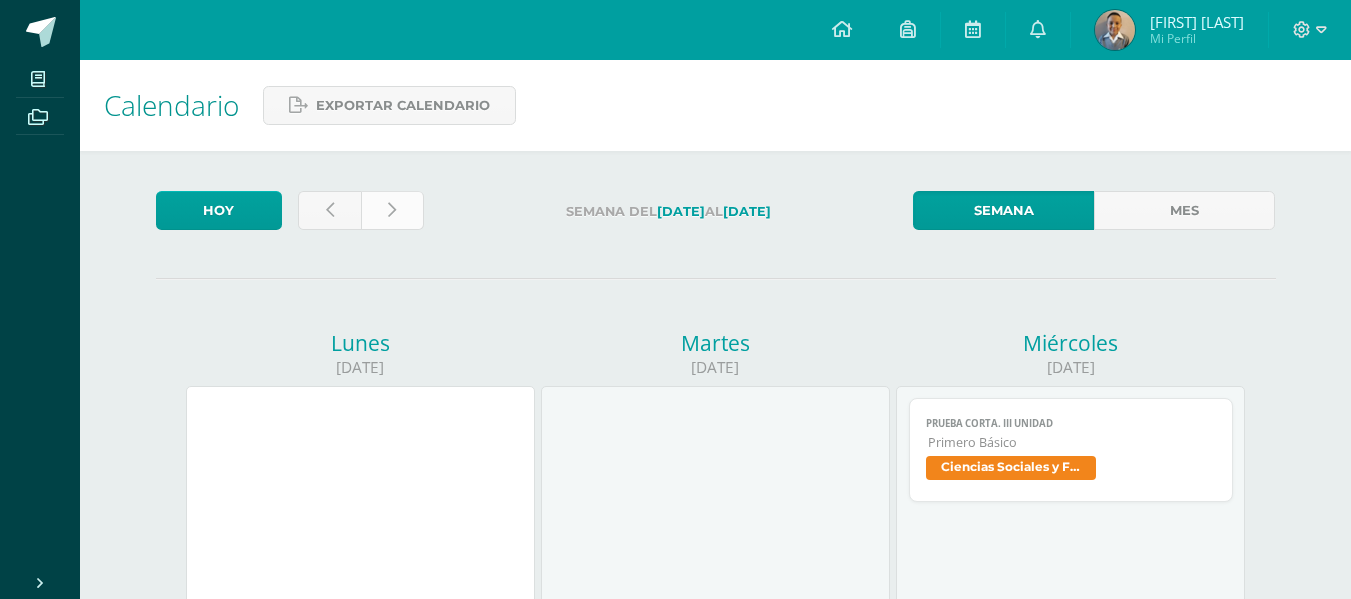 click at bounding box center [392, 210] 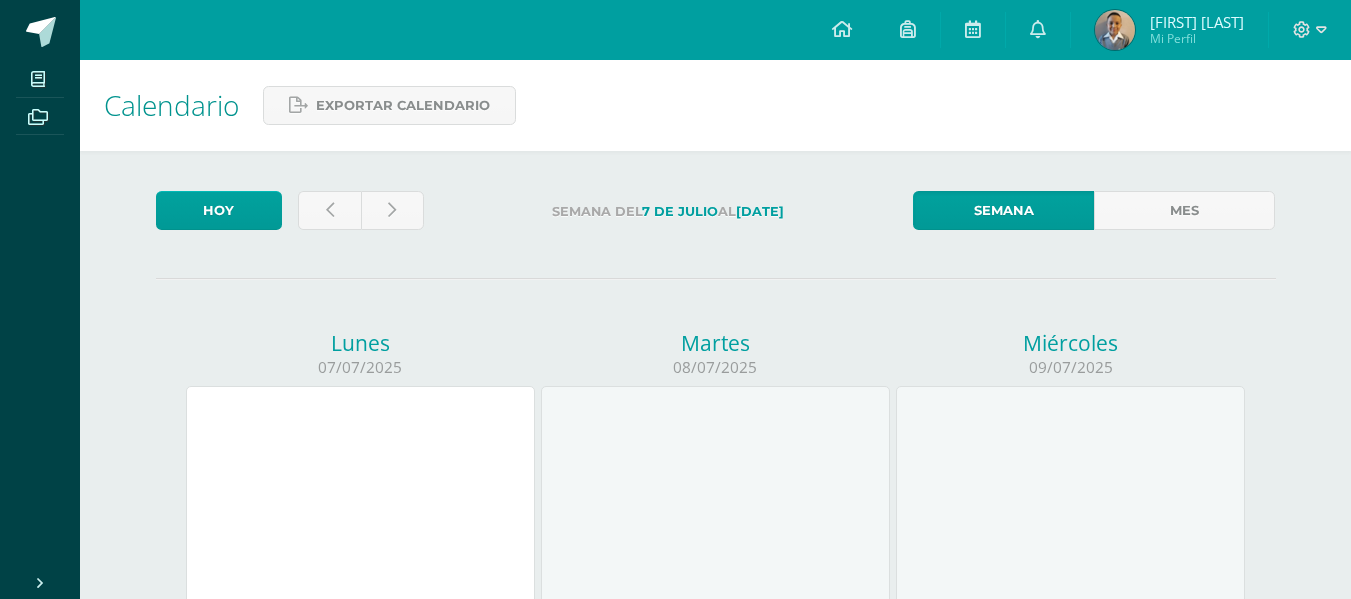 scroll, scrollTop: 0, scrollLeft: 0, axis: both 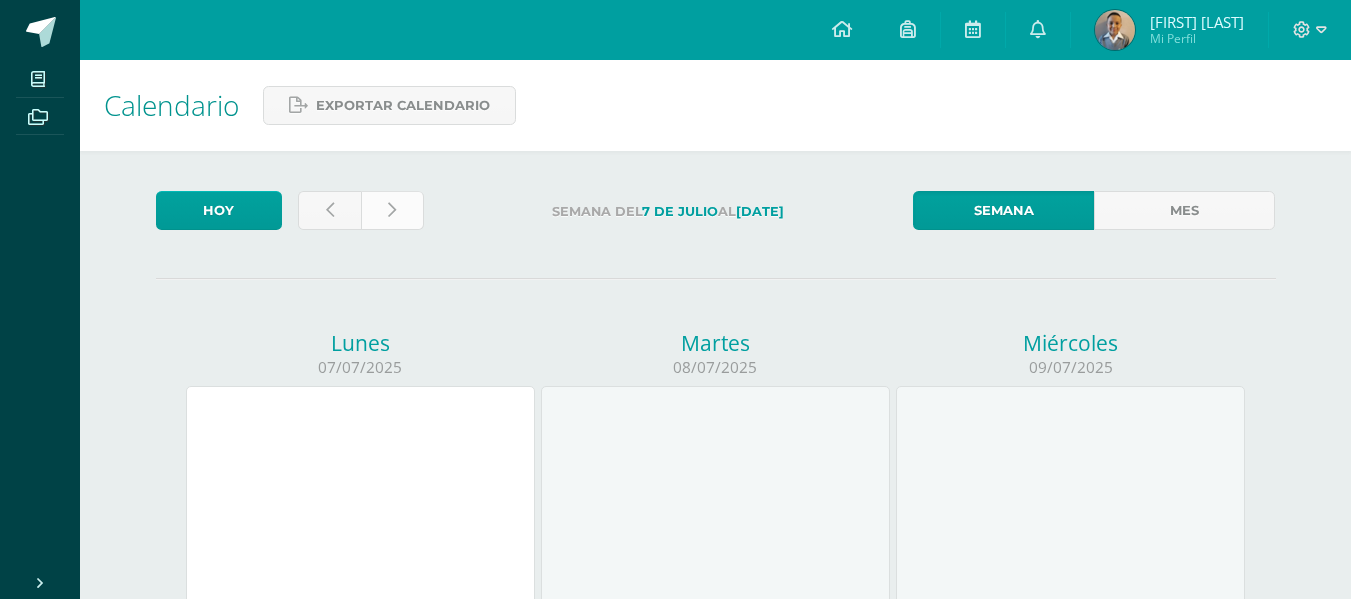 click at bounding box center (392, 210) 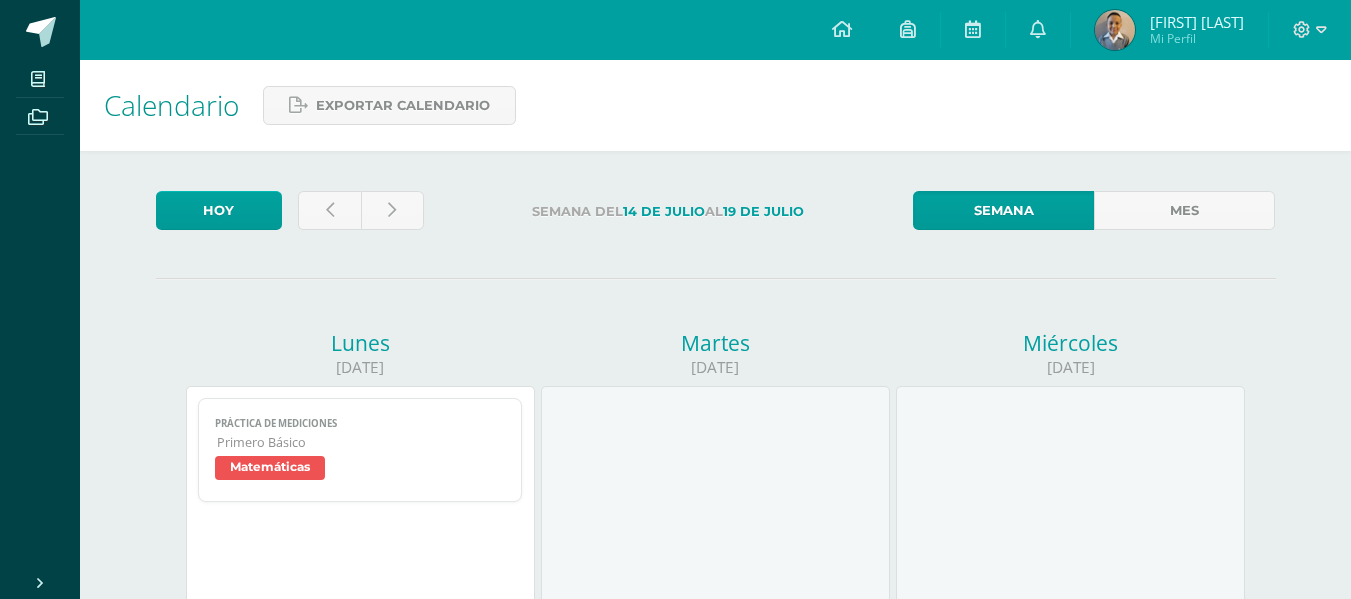 scroll, scrollTop: 0, scrollLeft: 0, axis: both 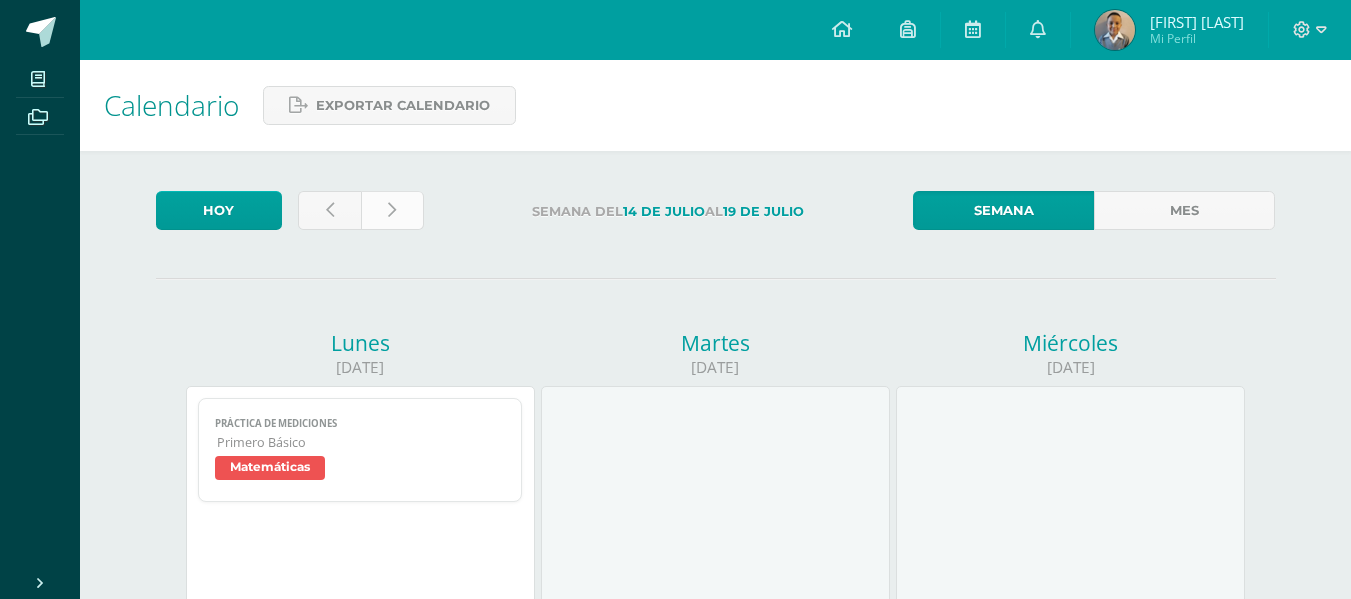 click at bounding box center [392, 210] 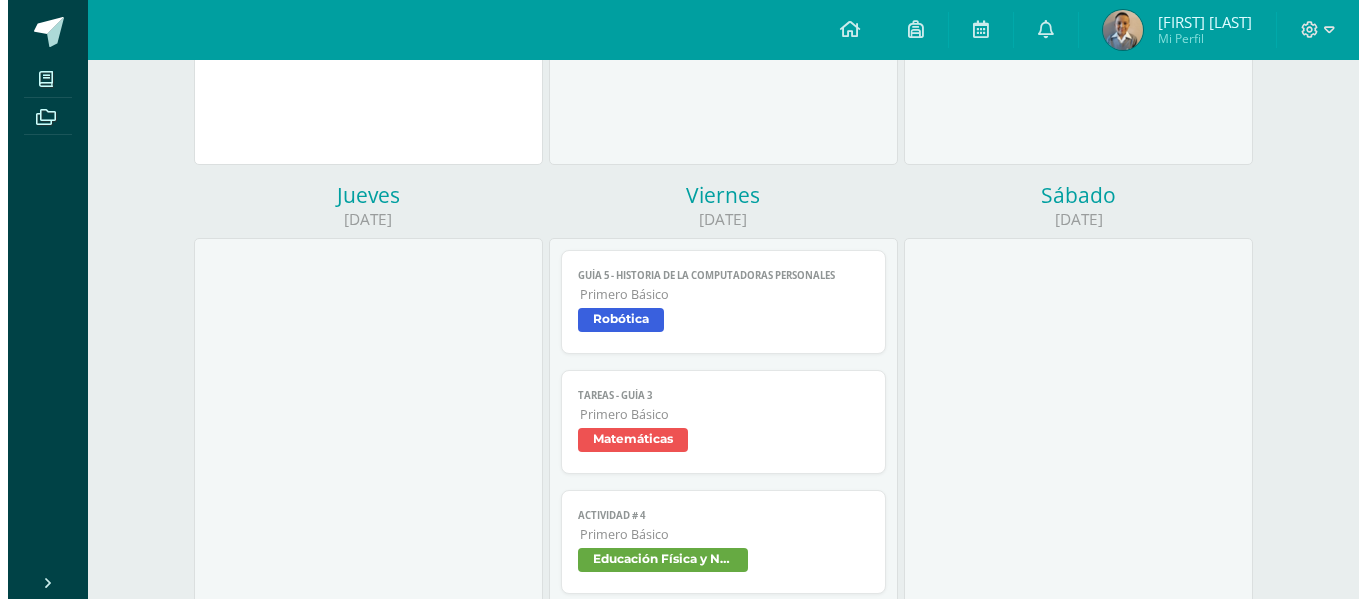 scroll, scrollTop: 700, scrollLeft: 0, axis: vertical 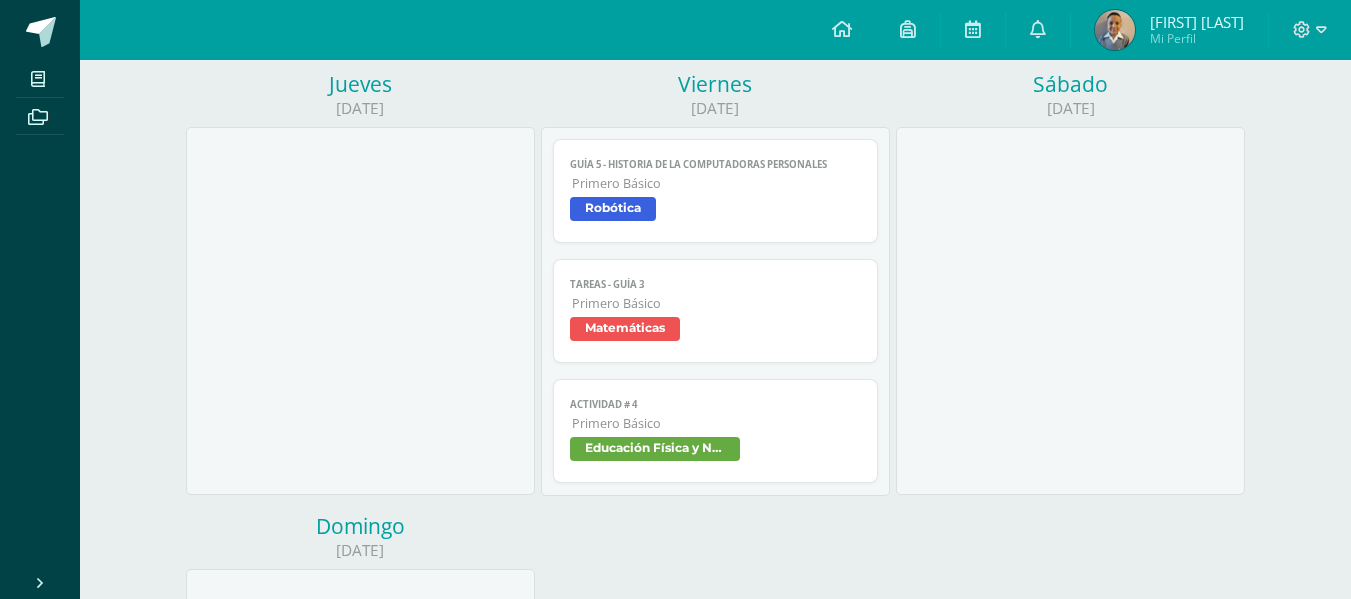 click on "Guía 5 - Historia de la Computadoras Personales Primero Básico Robótica" at bounding box center (715, 191) 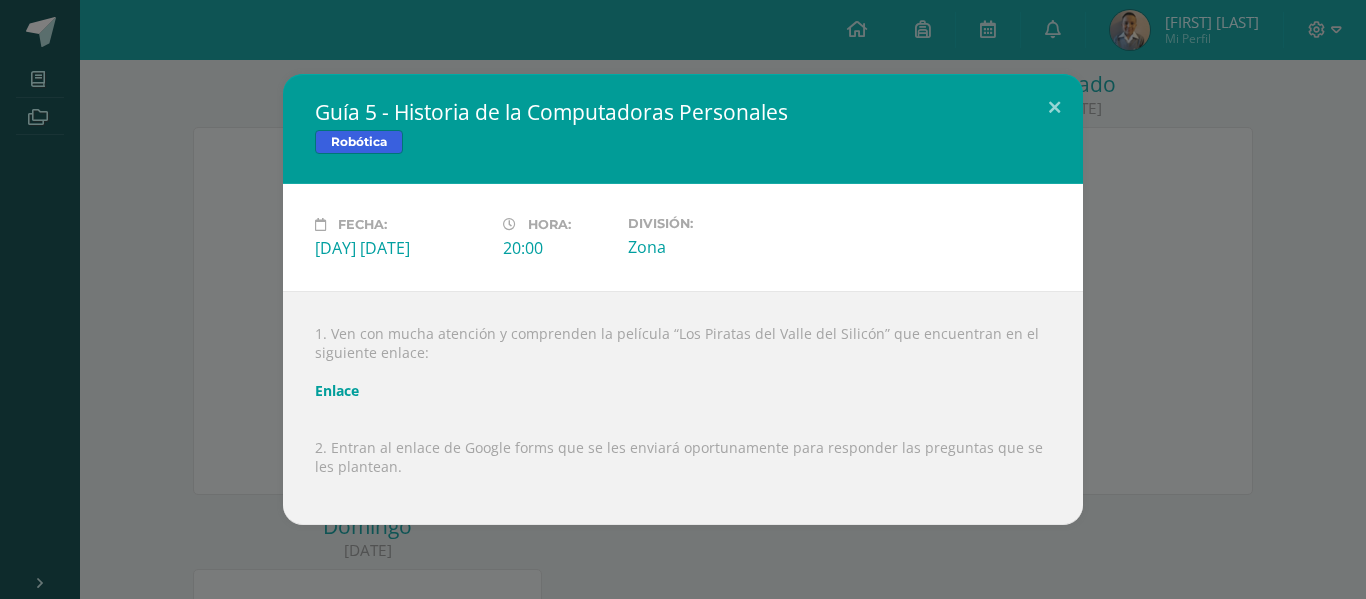 click on "Enlace" at bounding box center (337, 390) 